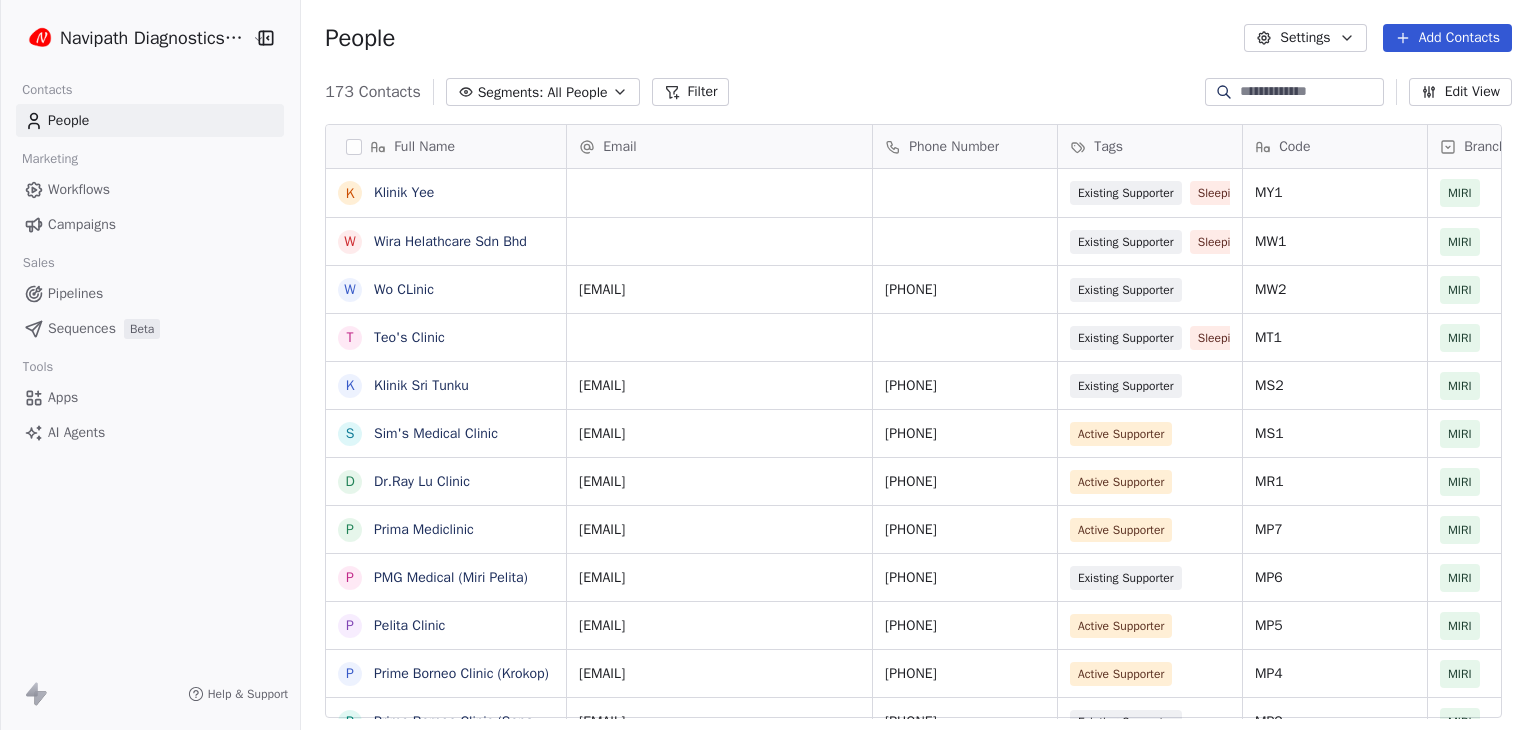 scroll, scrollTop: 0, scrollLeft: 0, axis: both 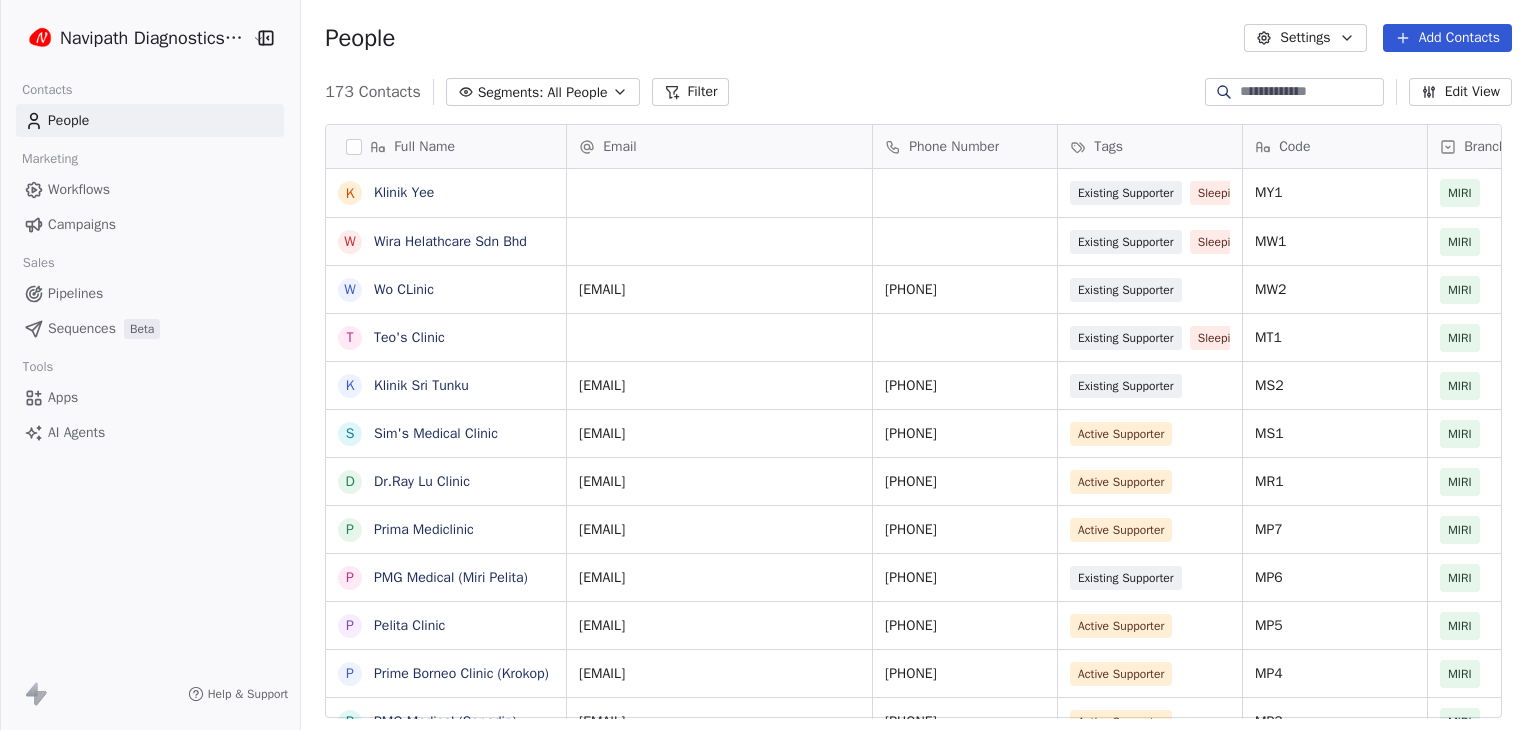click on "Workflows" at bounding box center (79, 189) 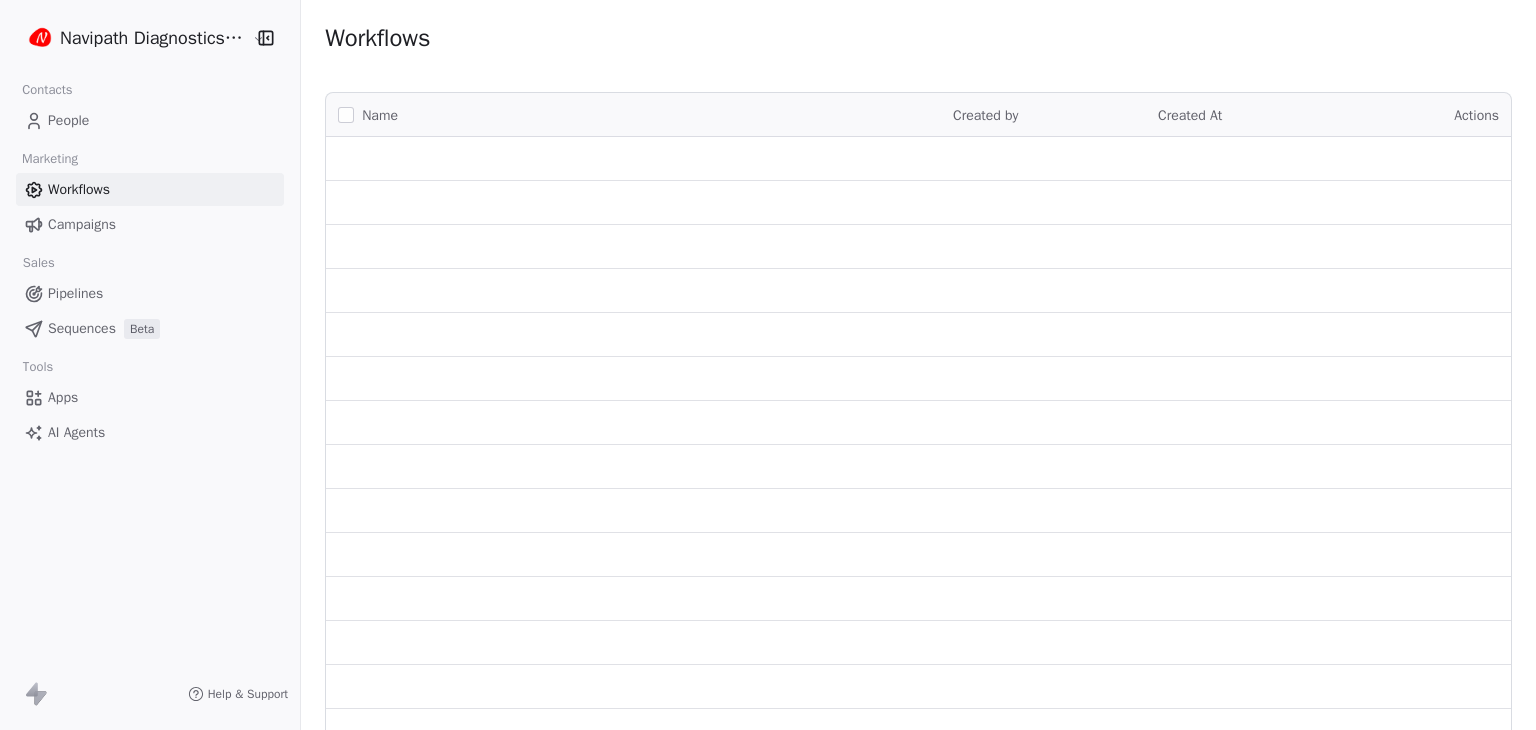 click on "Navipath Diagnostics Sdn Bhd Contacts People Marketing Workflows Campaigns Sales Pipelines Sequences Beta Tools Apps AI Agents Help & Support Workflows Name Created by Created At Actions" at bounding box center [768, 365] 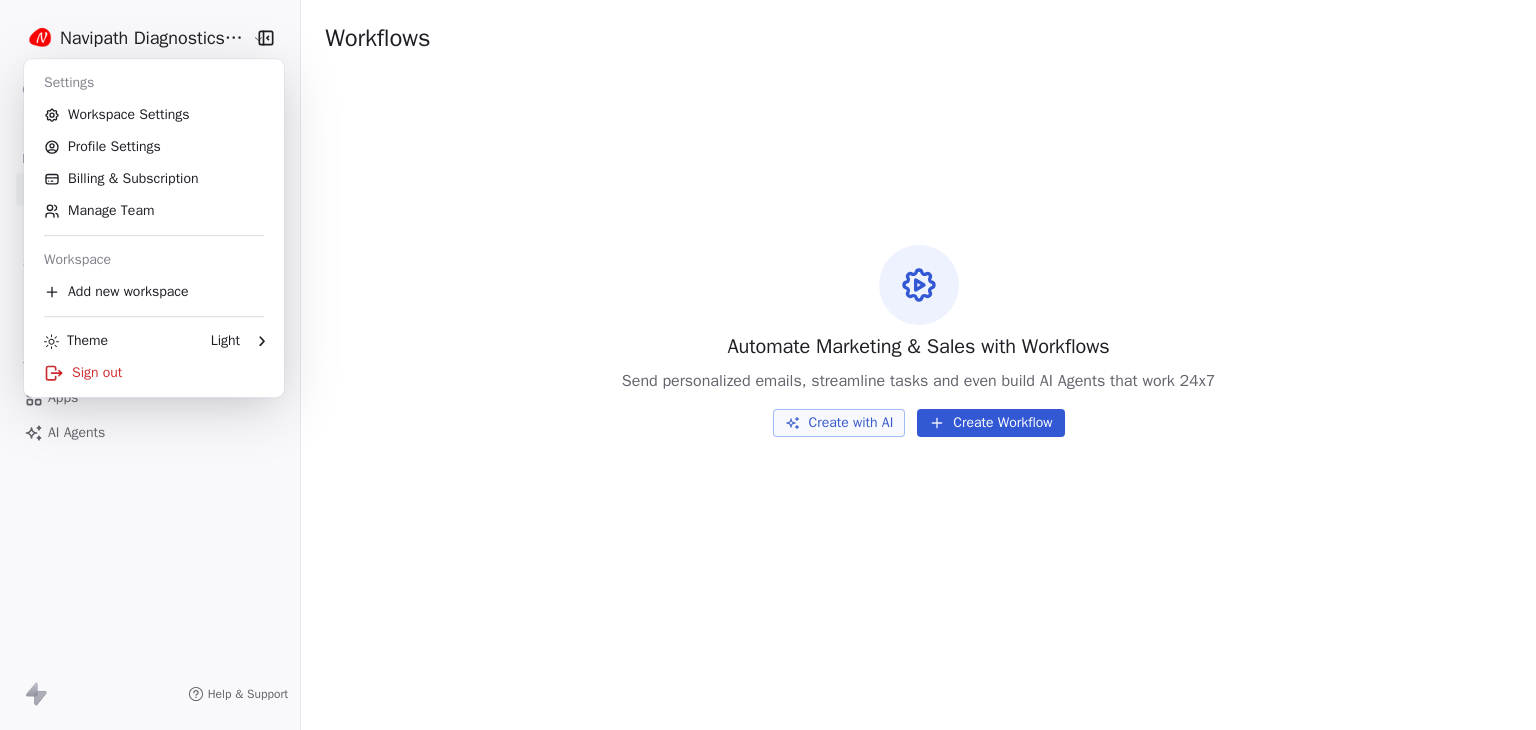 click on "Navipath Diagnostics Sdn Bhd Contacts People Marketing Workflows Campaigns Sales Pipelines Sequences Beta Tools Apps AI Agents Help & Support Workflows Automate Marketing & Sales with Workflows Send personalized emails, streamline tasks and even build AI Agents that work 24x7 Create with AI Create Workflow Settings Workspace Settings Profile Settings Billing & Subscription Manage Team Workspace Add new workspace Theme Light Sign out" at bounding box center [768, 365] 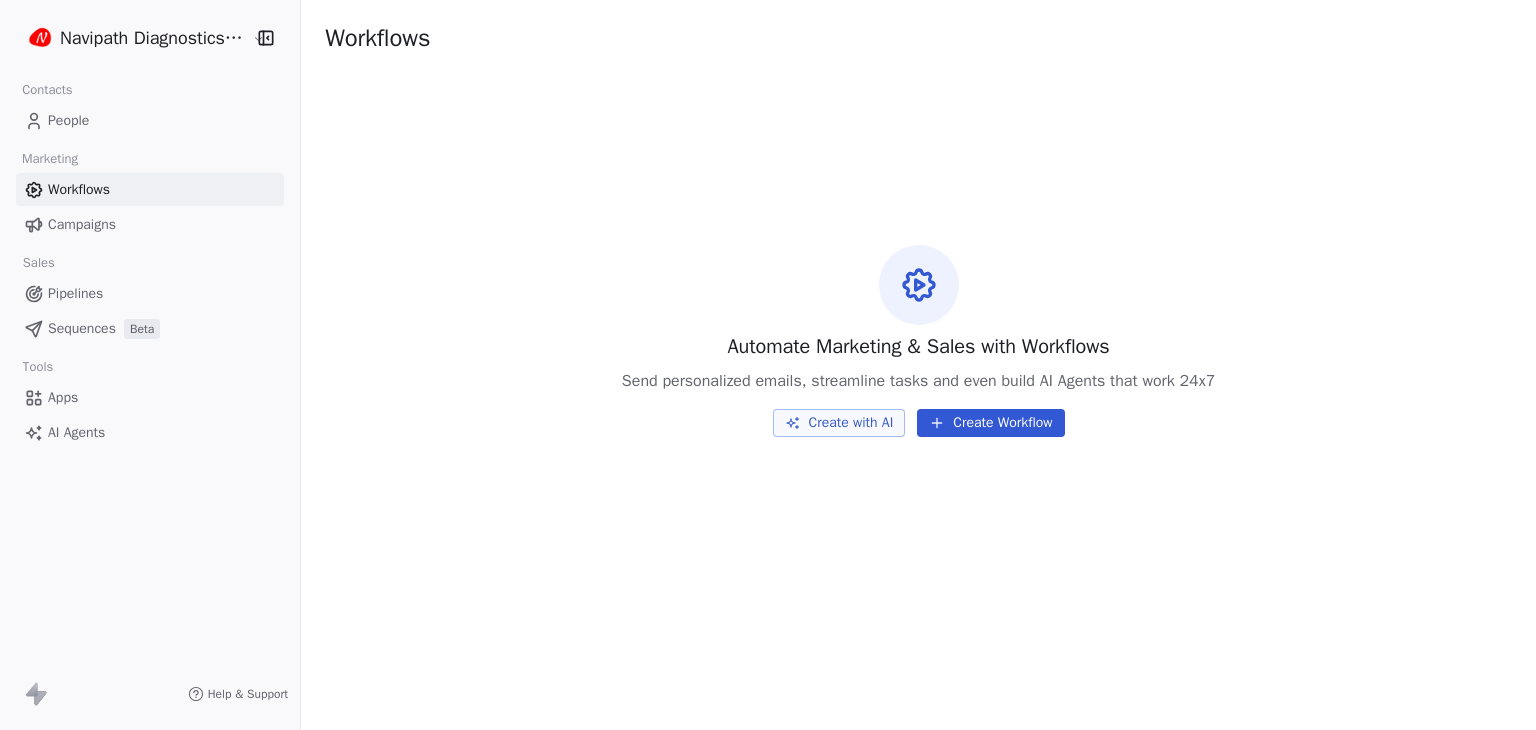 click on "Campaigns" at bounding box center (82, 224) 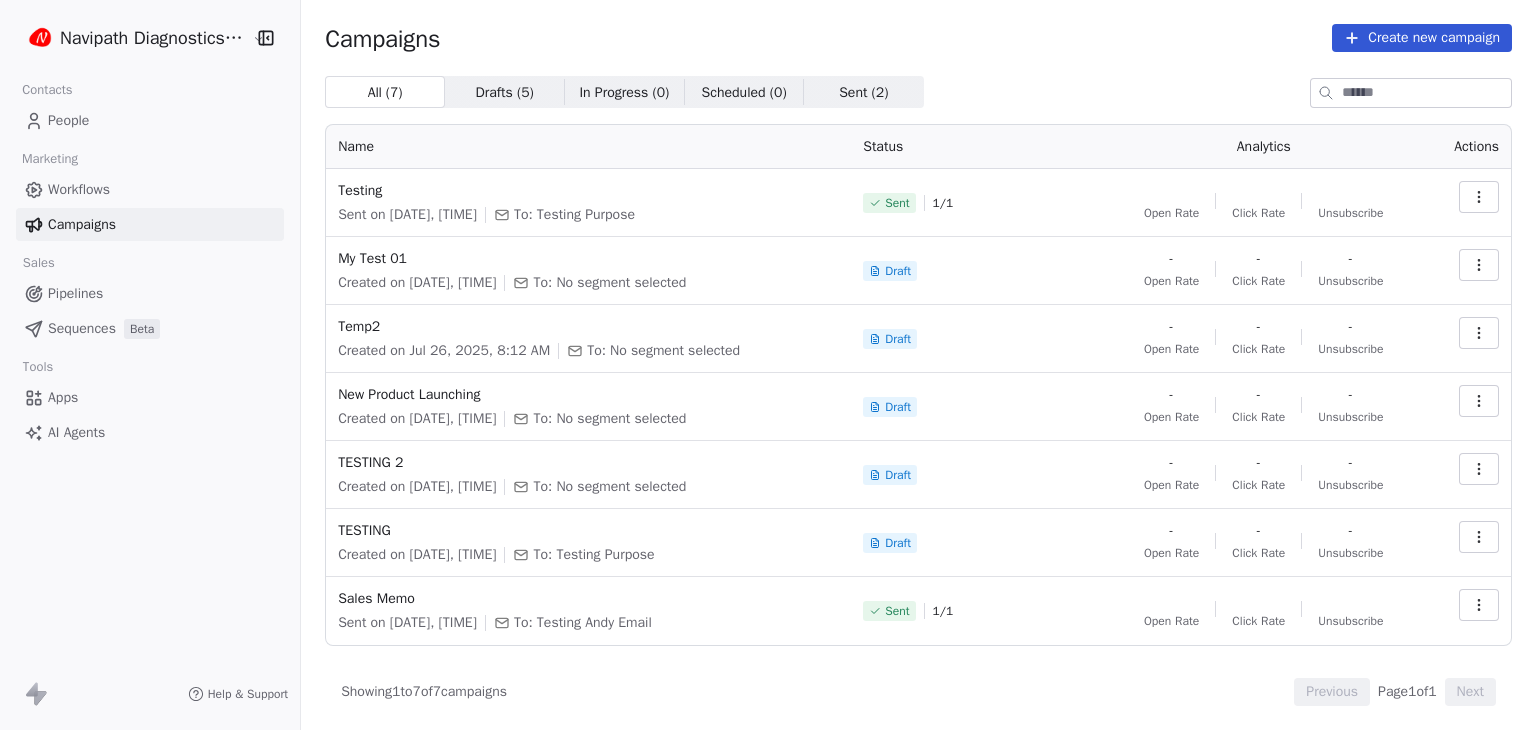 click on "Drafts ( 5 )" at bounding box center (505, 92) 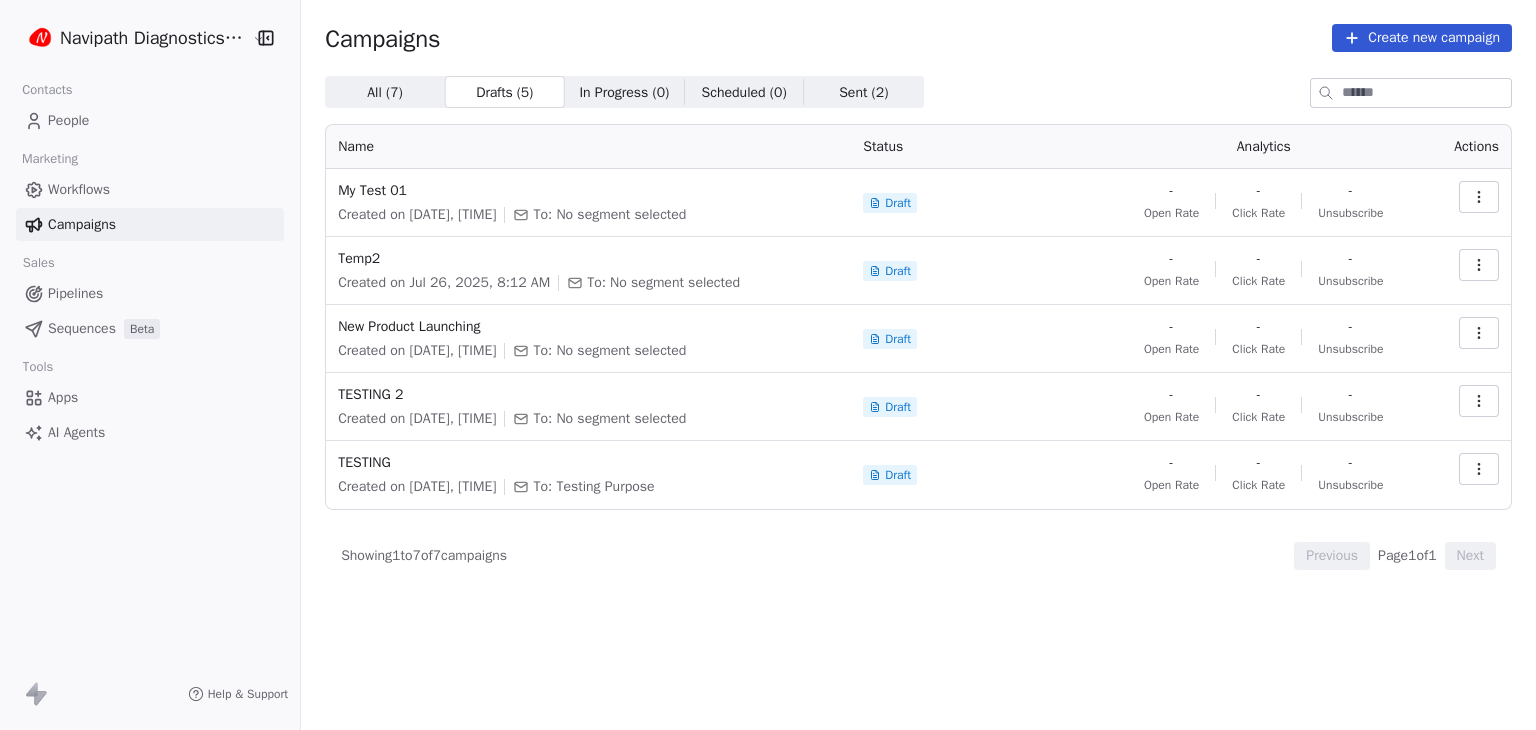 click on "In Progress ( 0 )" at bounding box center [624, 92] 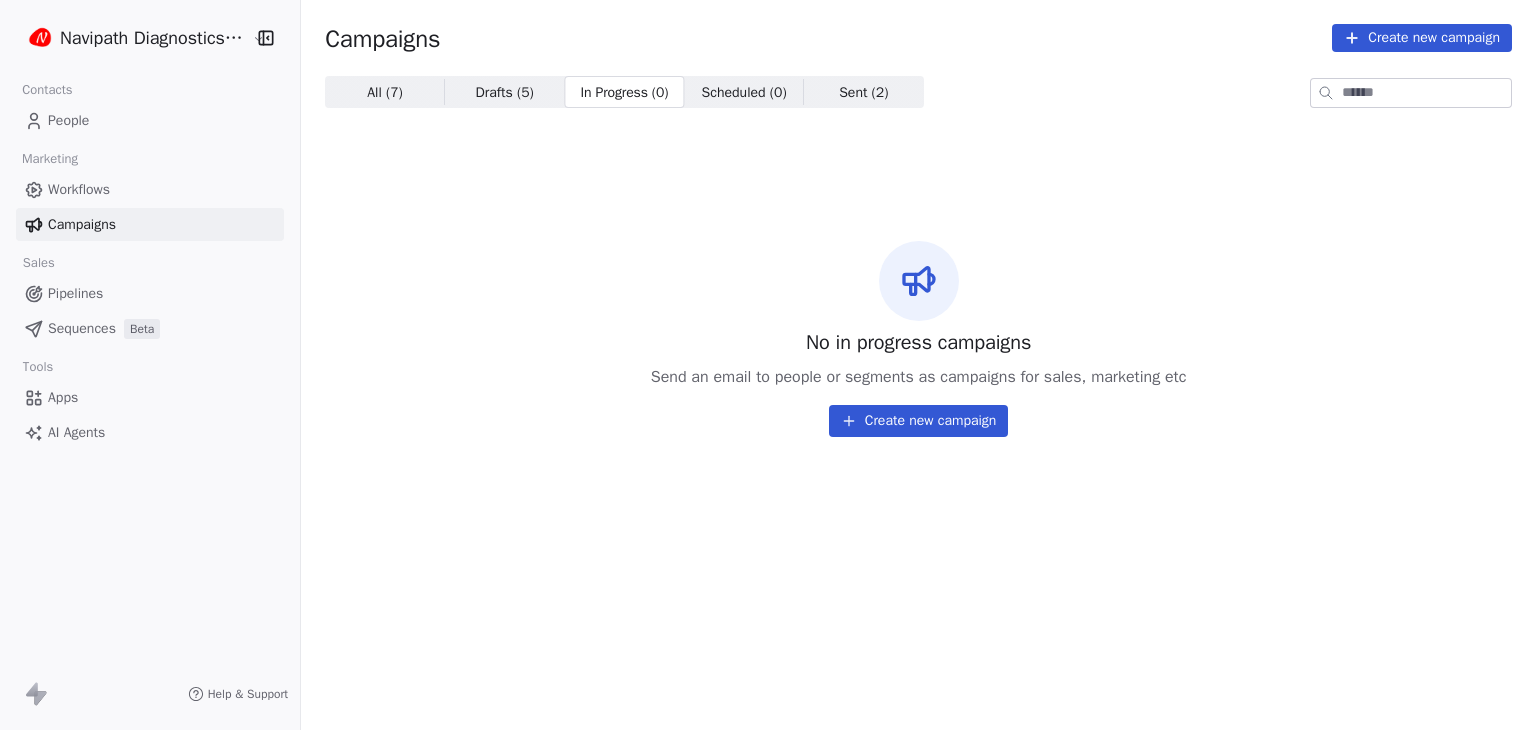click on "Scheduled ( 0 )" at bounding box center [744, 92] 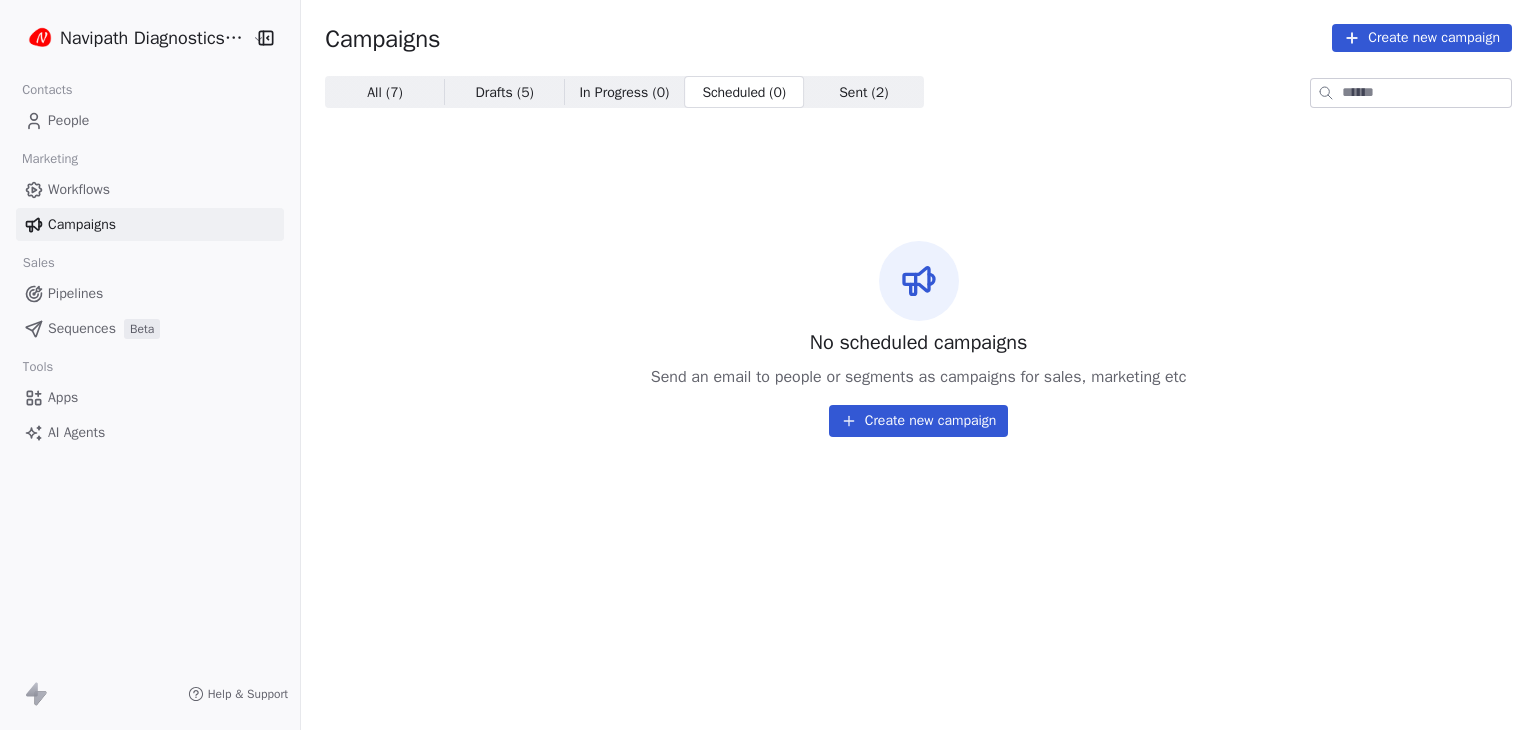 click on "Sent ( 2 ) Sent ( 2 )" at bounding box center (864, 92) 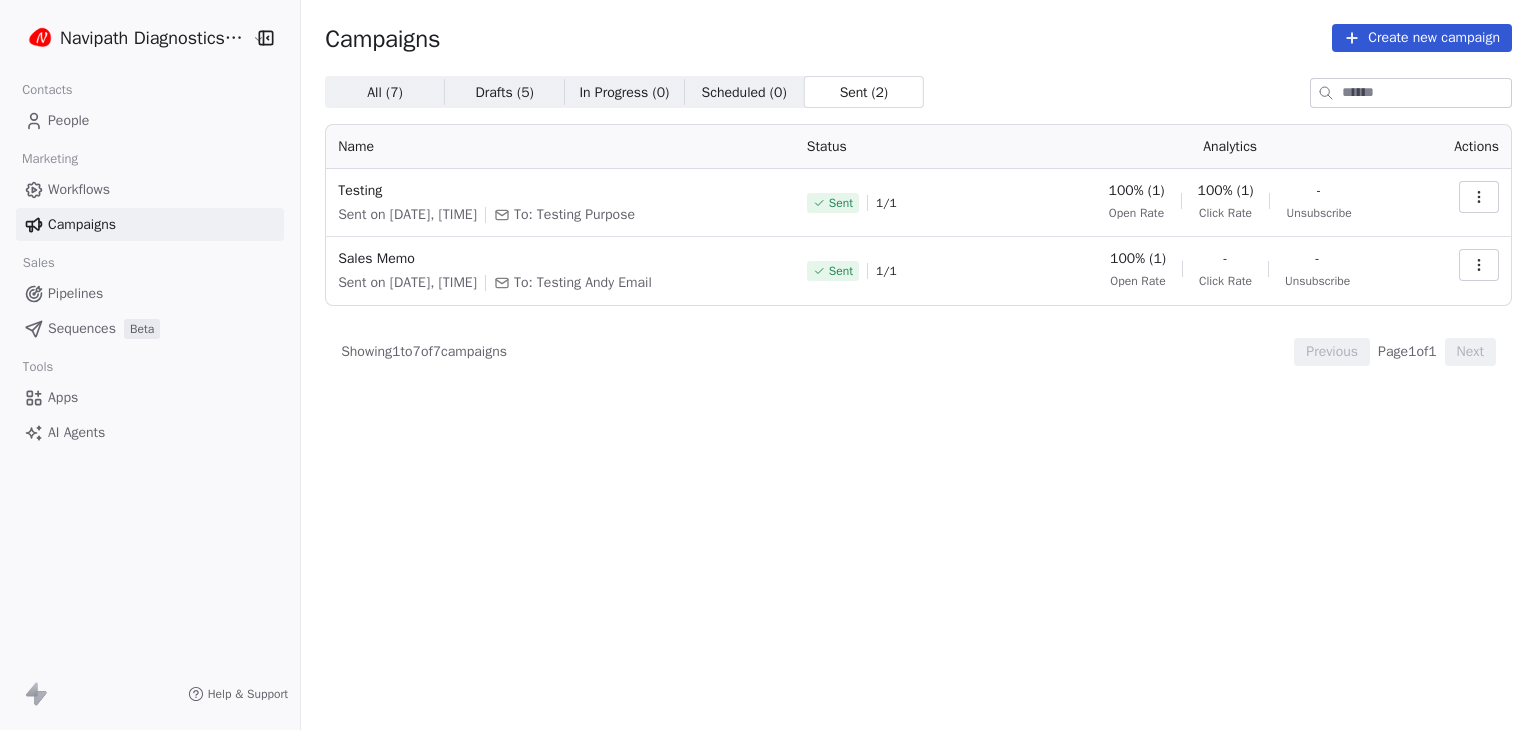 click on "Workflows" at bounding box center [150, 189] 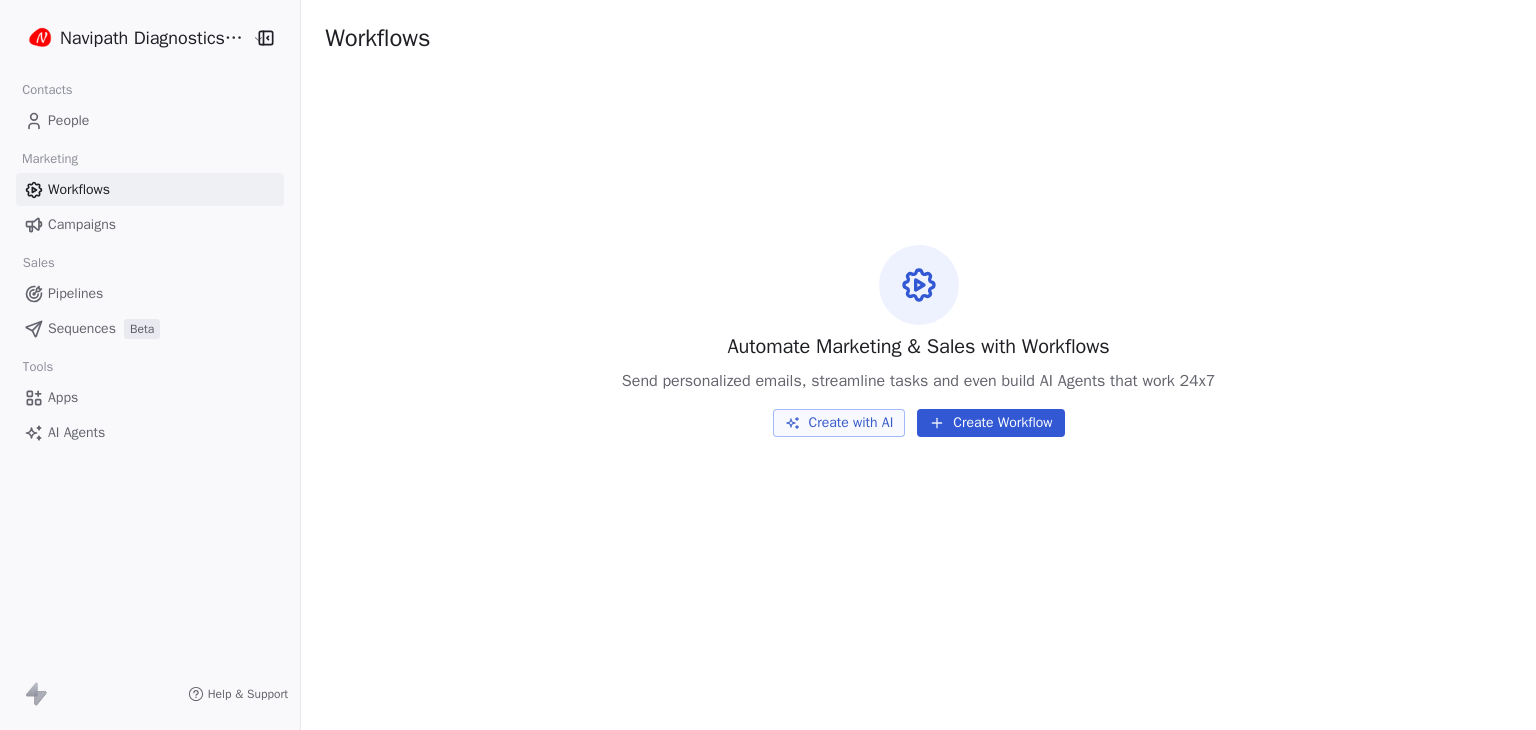 click on "People" at bounding box center [68, 120] 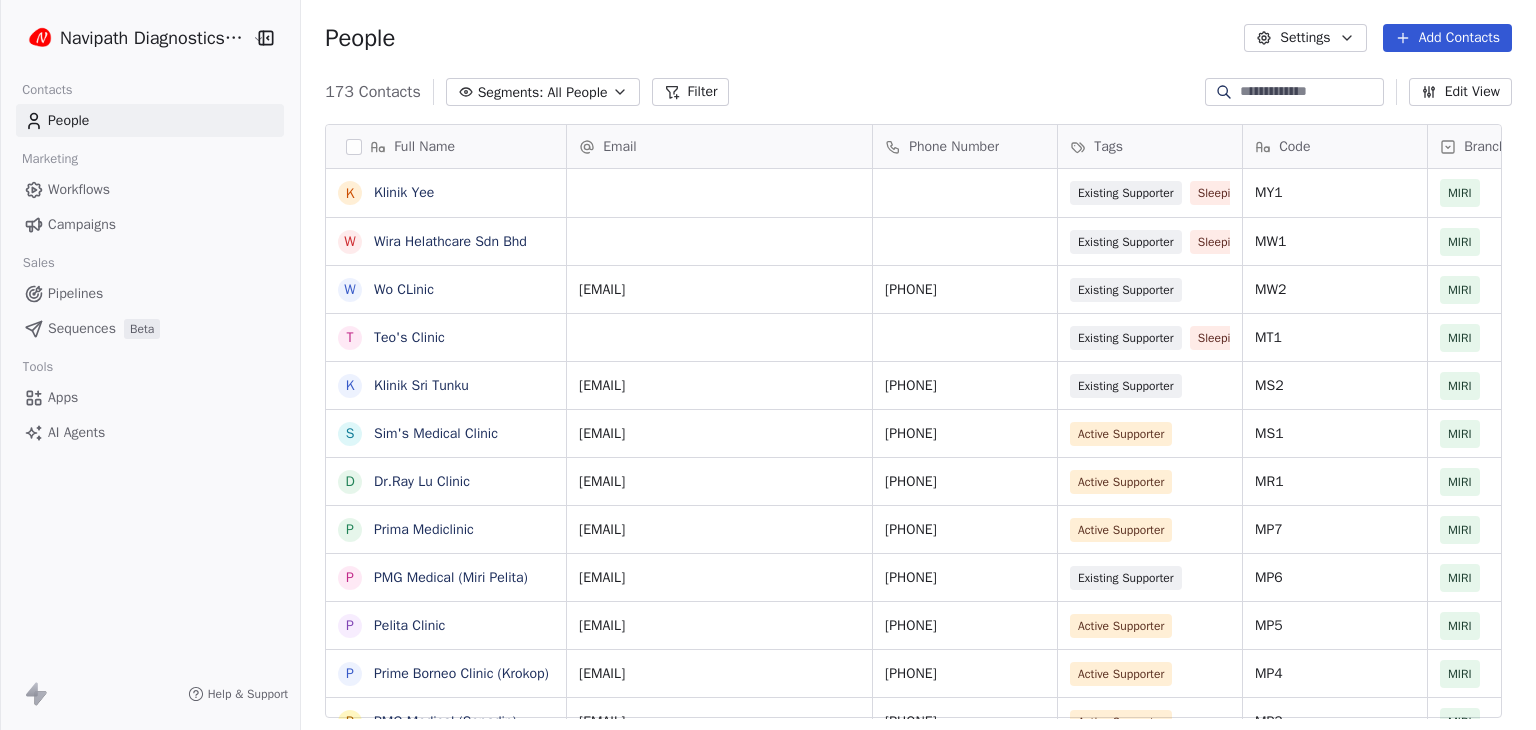 scroll, scrollTop: 16, scrollLeft: 16, axis: both 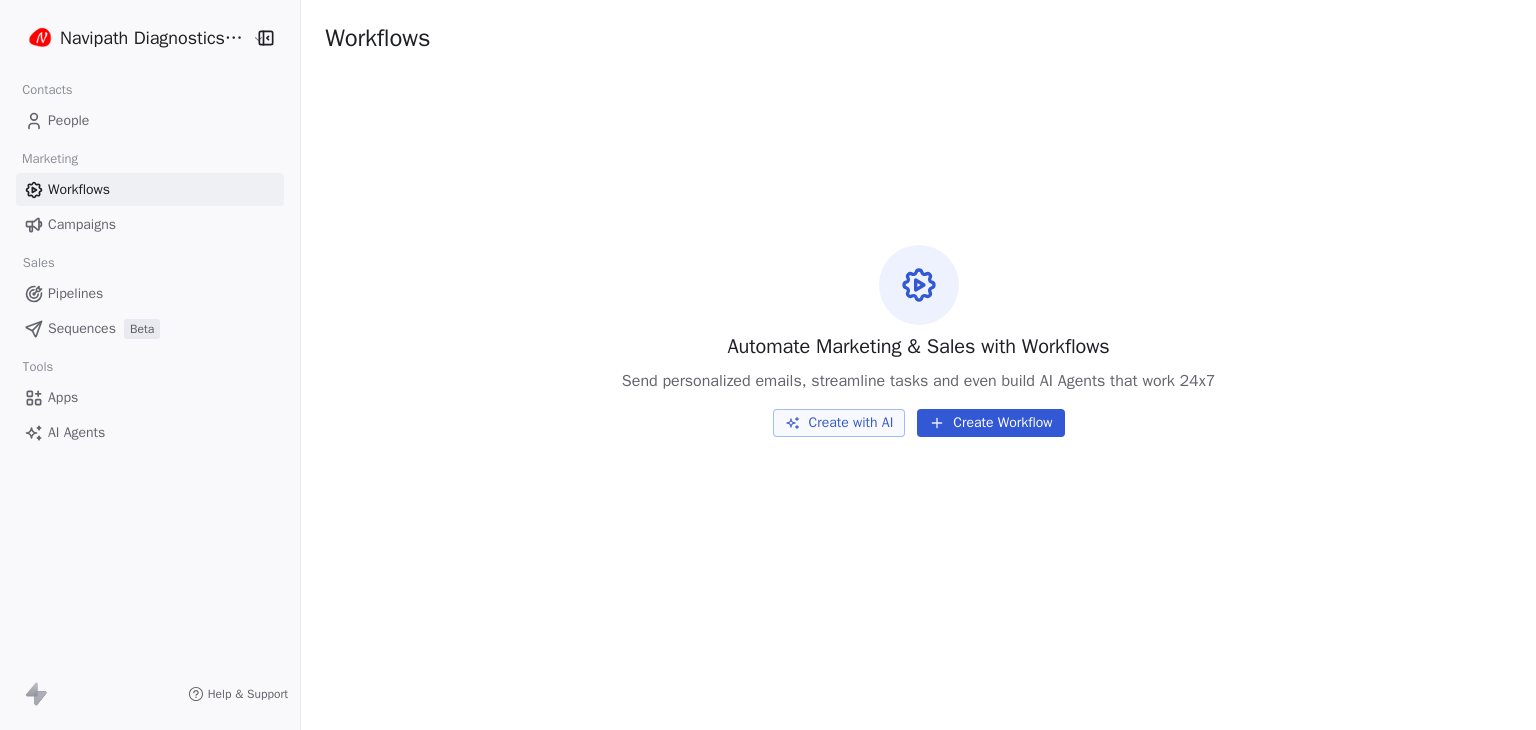 click on "Sales" at bounding box center (150, 263) 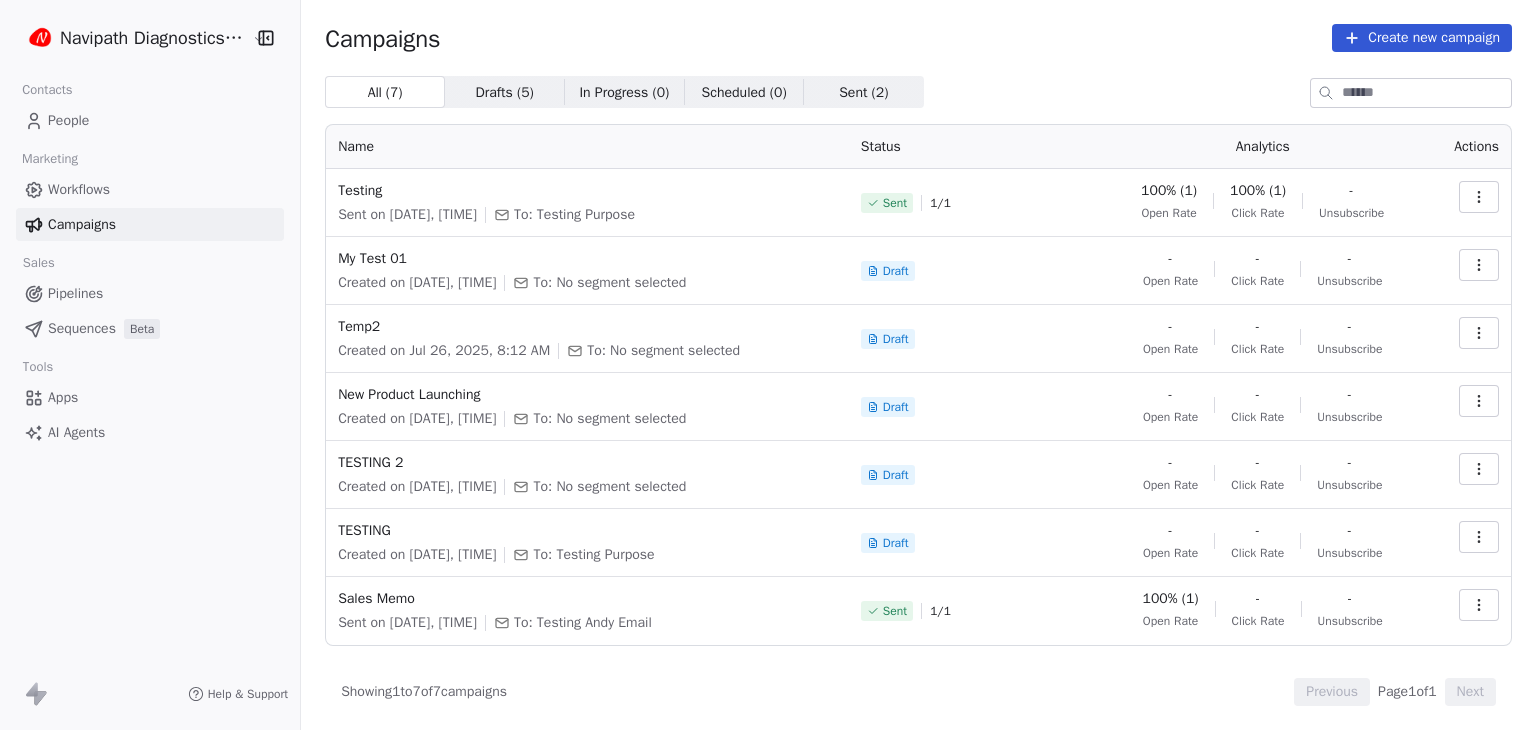 click on "Drafts ( 5 ) Drafts ( 5 )" at bounding box center [505, 92] 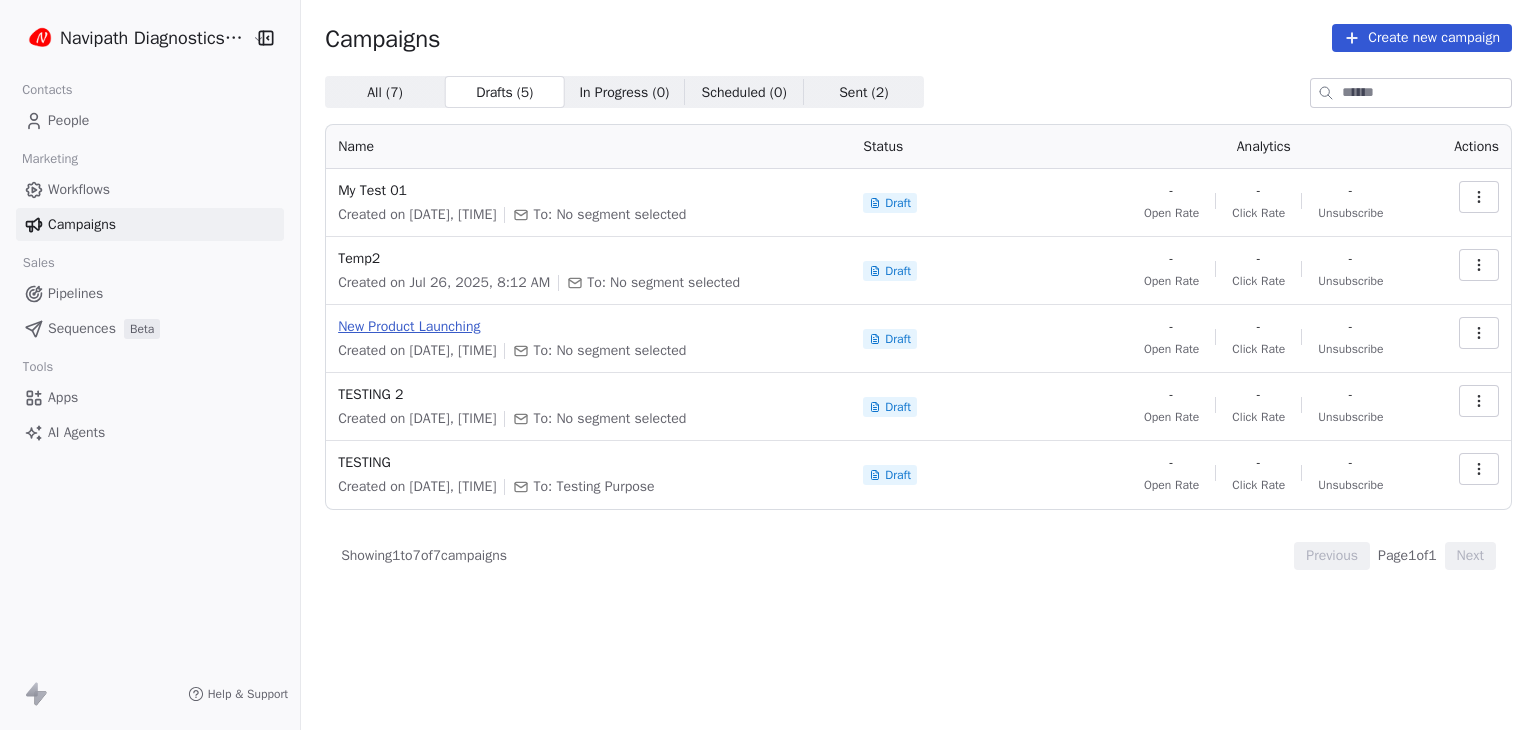 click on "New Product Launching" at bounding box center [588, 327] 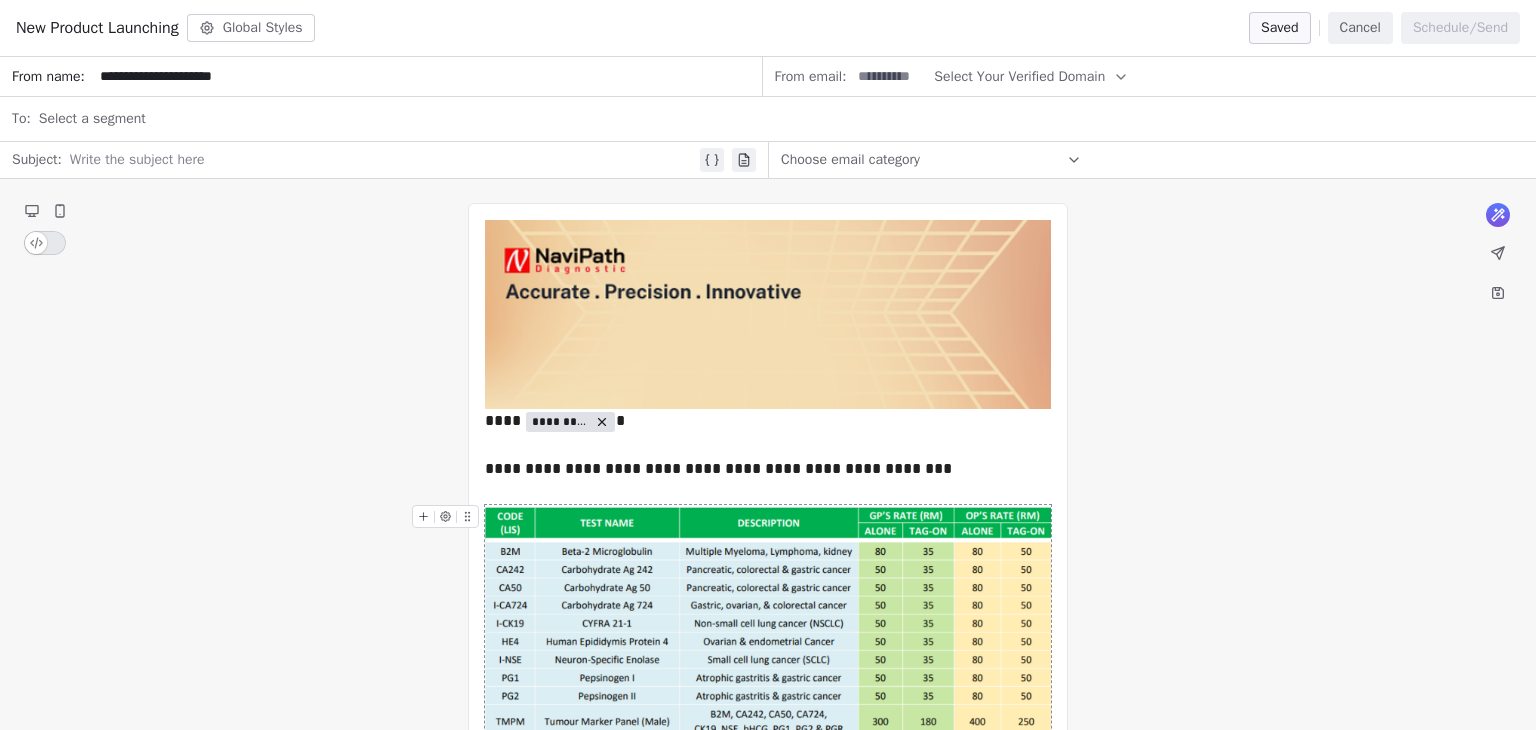 click on "Cancel" at bounding box center [1360, 28] 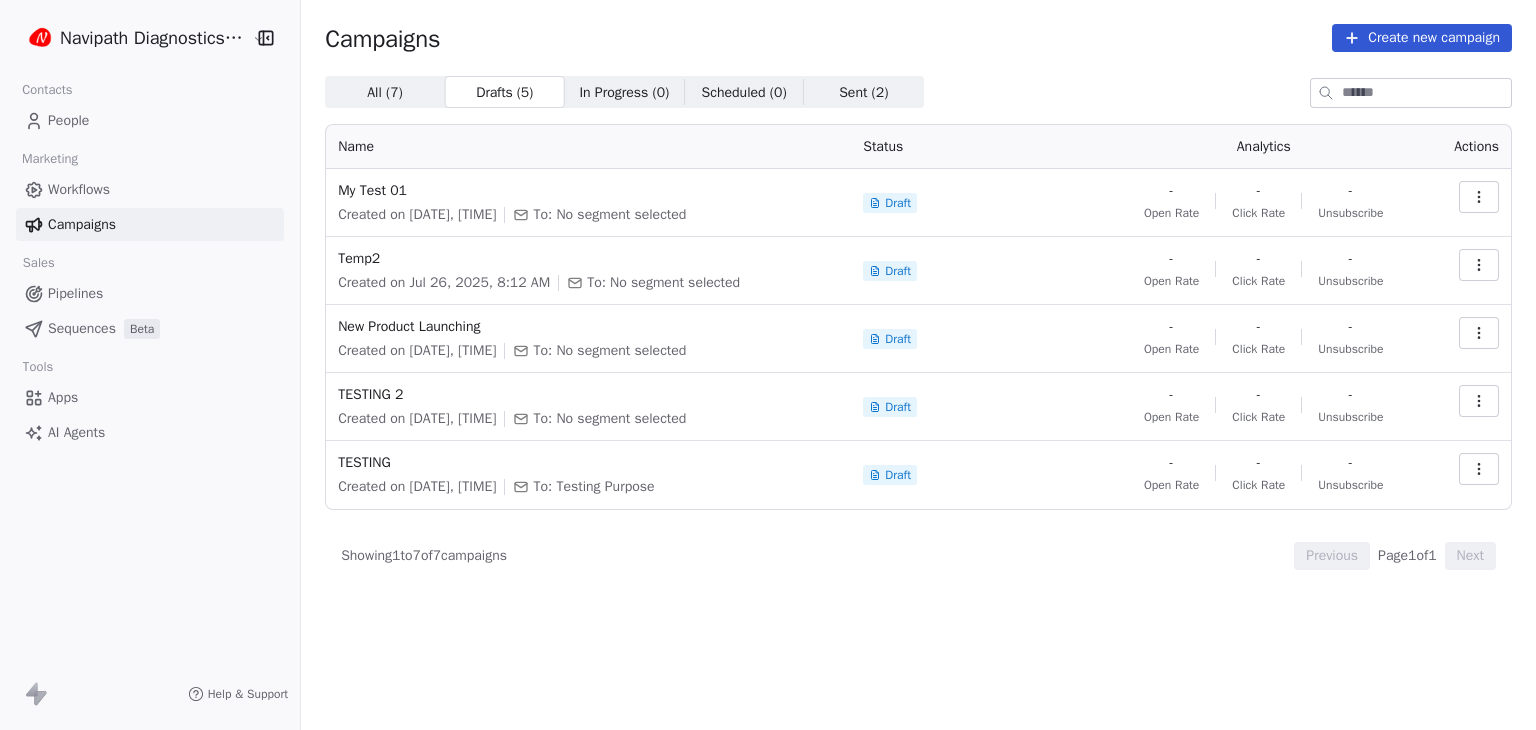 click on "In Progress ( 0 )" at bounding box center [624, 92] 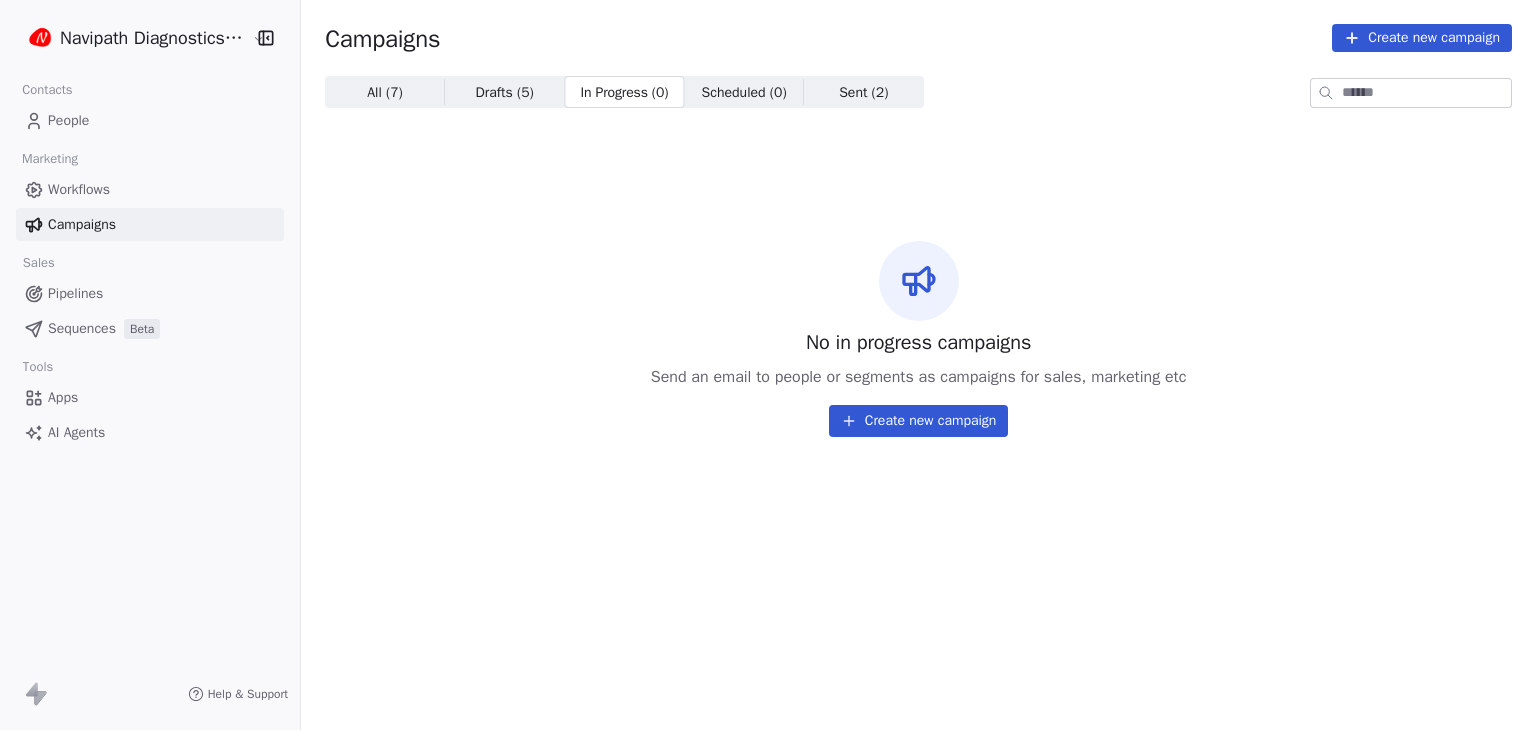 click on "Sent ( 2 ) Sent ( 2 )" at bounding box center (864, 92) 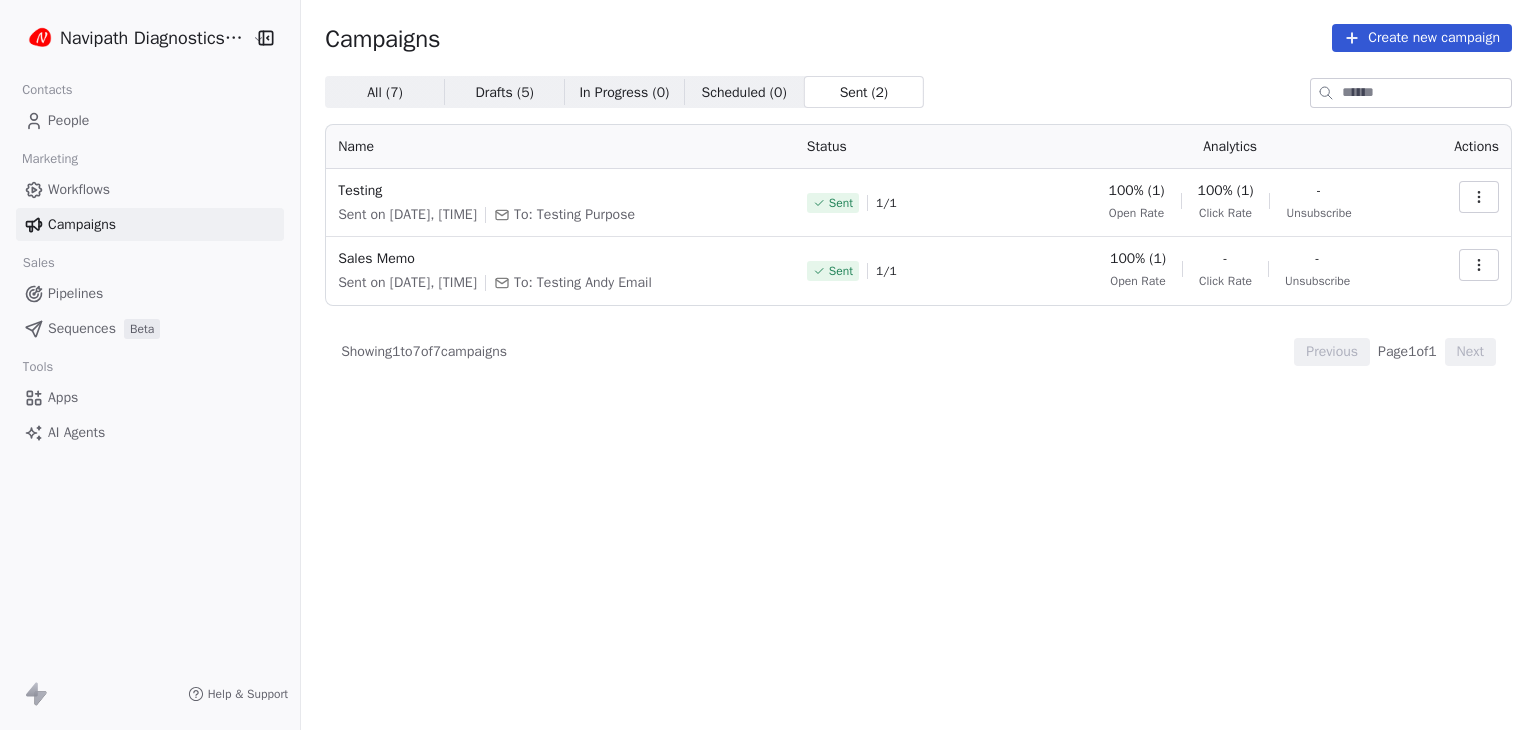 click on "All ( 7 ) All ( 7 )" at bounding box center (385, 92) 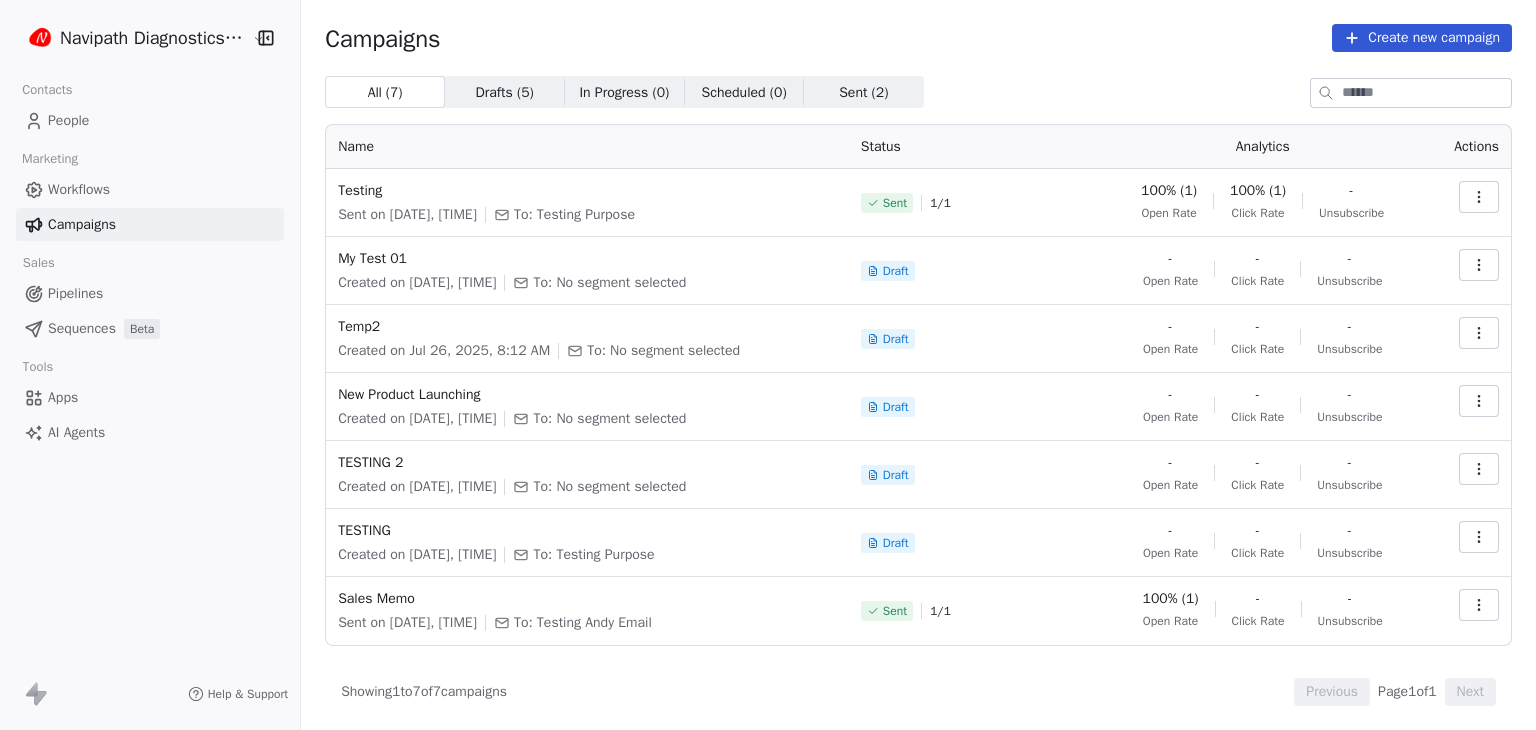 click on "Pipelines" at bounding box center (75, 293) 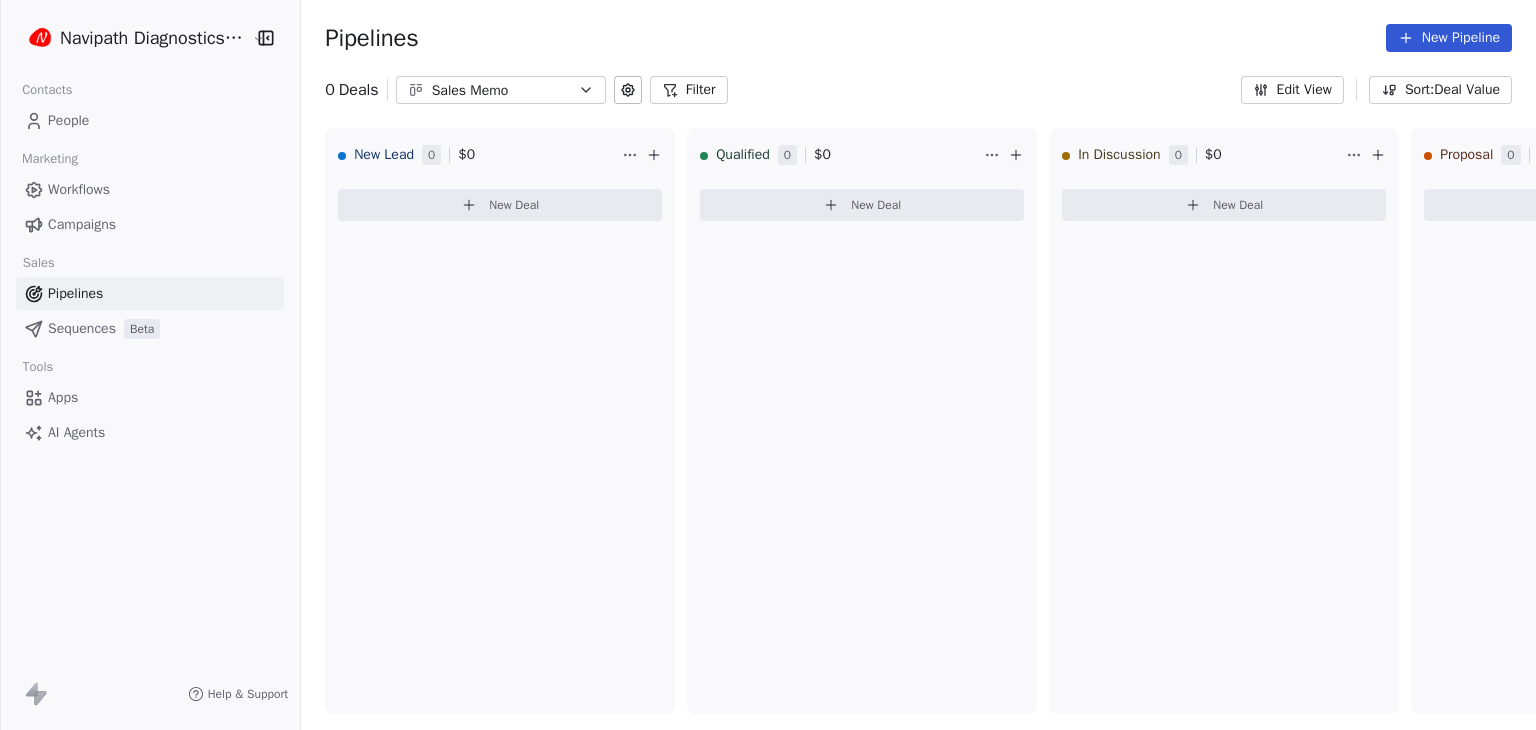 click on "Sequences" at bounding box center (82, 328) 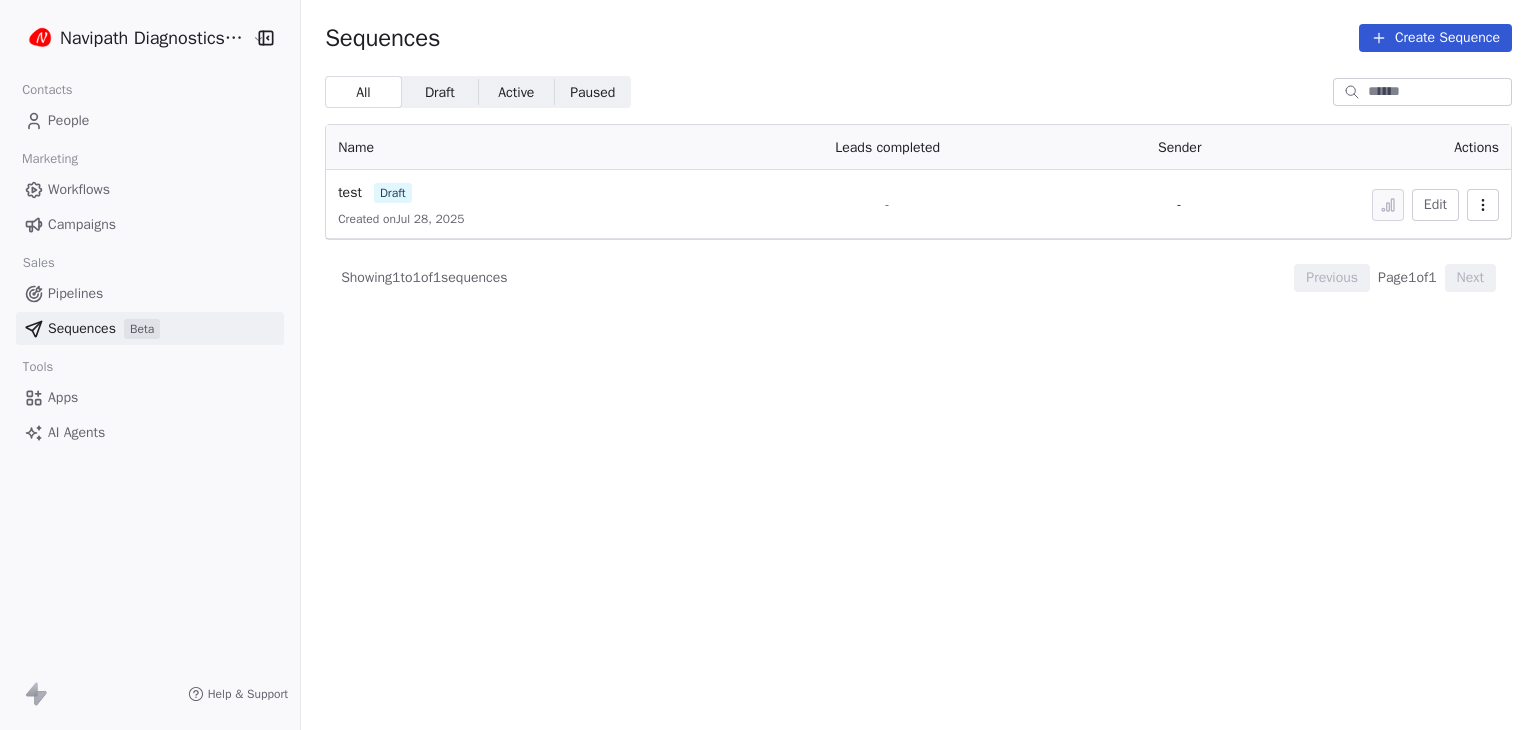 click on "Draft" at bounding box center [440, 92] 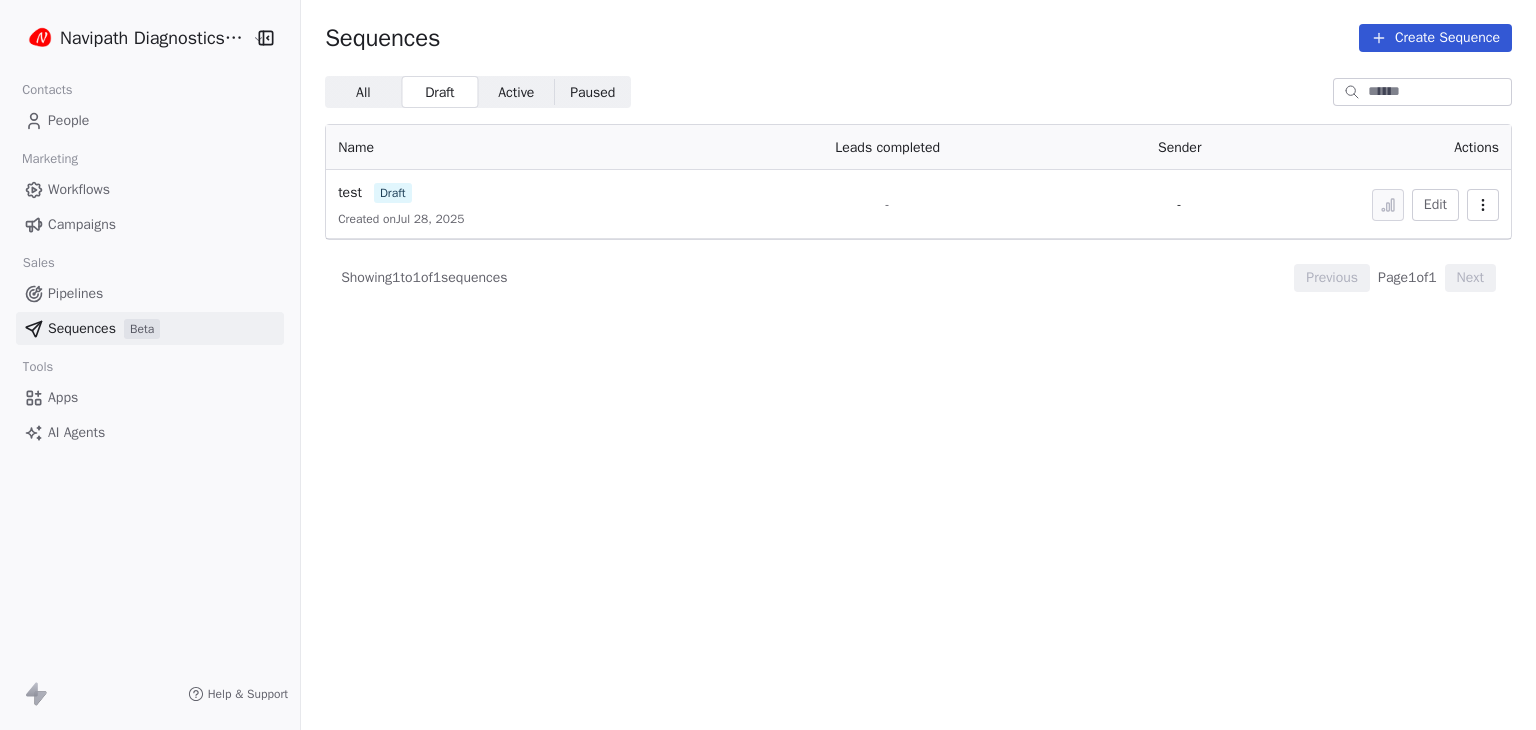 click on "Pipelines" at bounding box center [75, 293] 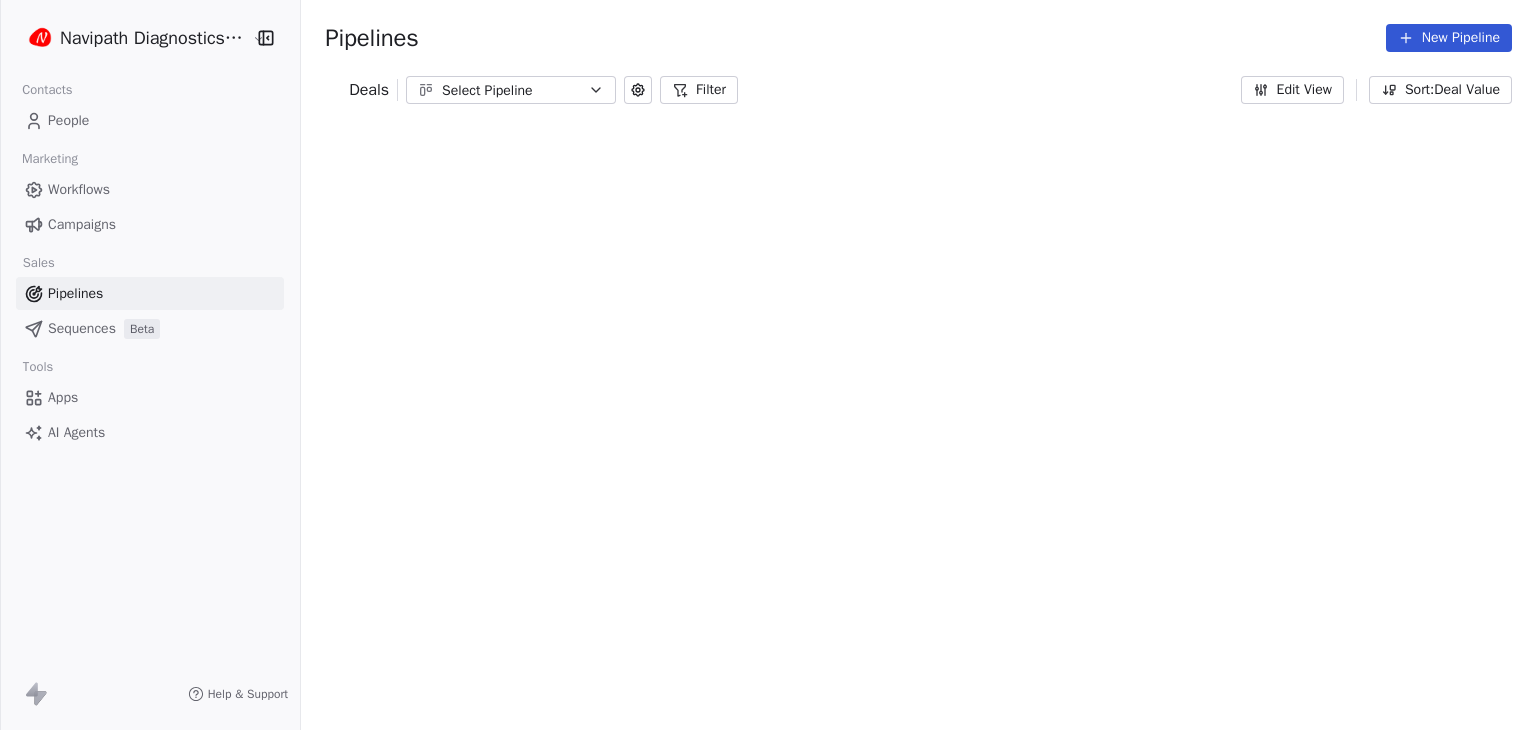 click on "Campaigns" at bounding box center (150, 224) 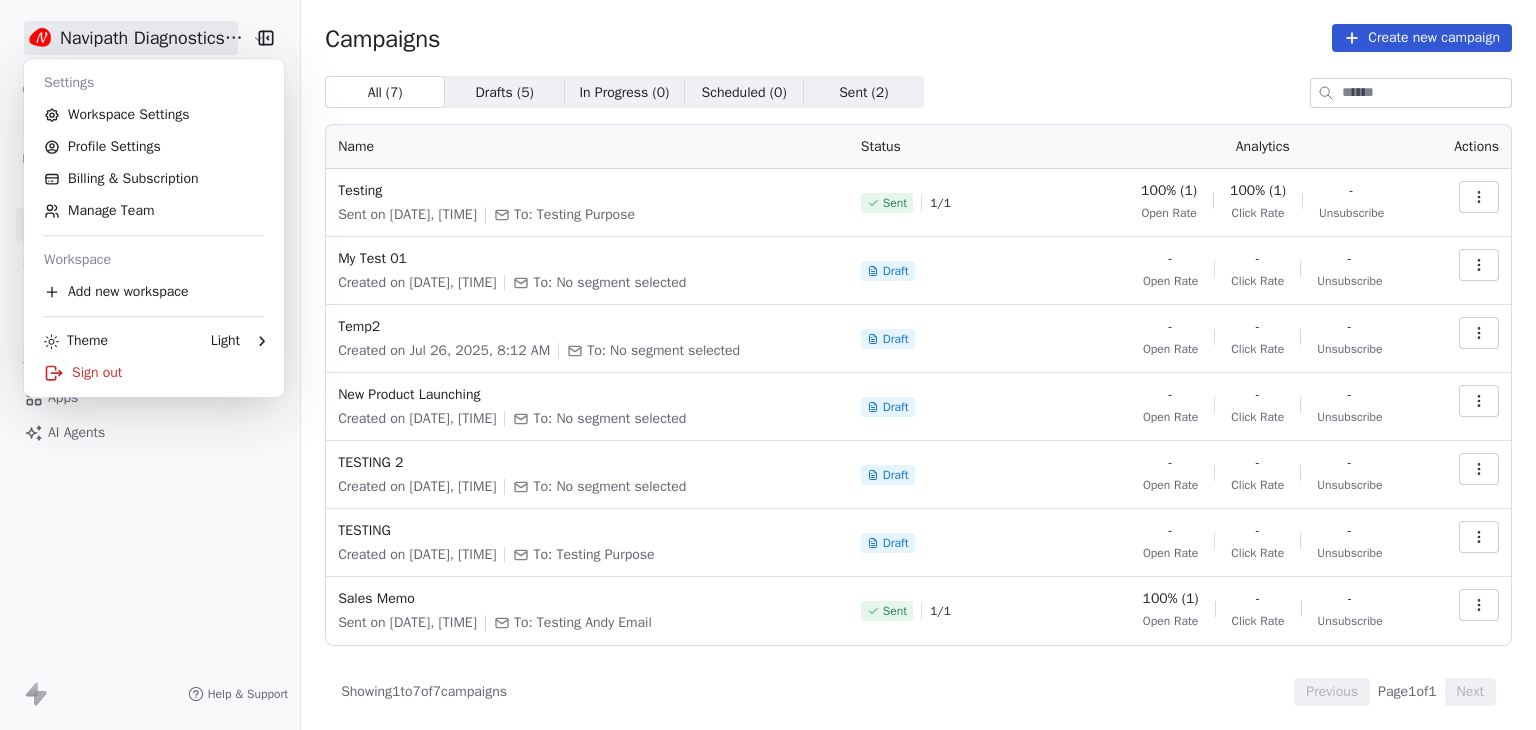 click on "Navipath Diagnostics Sdn Bhd Contacts People Marketing Workflows Campaigns Sales Pipelines Sequences Beta Tools Apps AI Agents Help & Support Campaigns Create new campaign All ( 7 ) All ( 7 ) Drafts ( 5 ) Drafts ( 5 ) In Progress ( 0 ) In Progress ( 0 ) Scheduled ( 0 ) Scheduled ( 0 ) Sent ( 2 ) Sent ( 2 ) Name Status Analytics Actions Testing Sent on [DATE], [TIME] To: Testing Purpose Sent 1 / 1 100% (1) Open Rate 100% (1) Click Rate - Unsubscribe My Test 01 Created on [DATE], [TIME] To: No segment selected Draft - Open Rate - Click Rate - Unsubscribe Temp2 Created on [DATE], [TIME] To: No segment selected Draft - Open Rate - Click Rate - Unsubscribe New Product Launching Created on [DATE], [TIME] To: No segment selected Draft - Open Rate - Click Rate - Unsubscribe TESTING 2 Created on [DATE], [TIME] To: No segment selected Draft - Open Rate - Click Rate - Unsubscribe TESTING Created on [DATE], [TIME] To: Testing Purpose Draft - Open Rate - Click Rate - Sent 1" at bounding box center (768, 365) 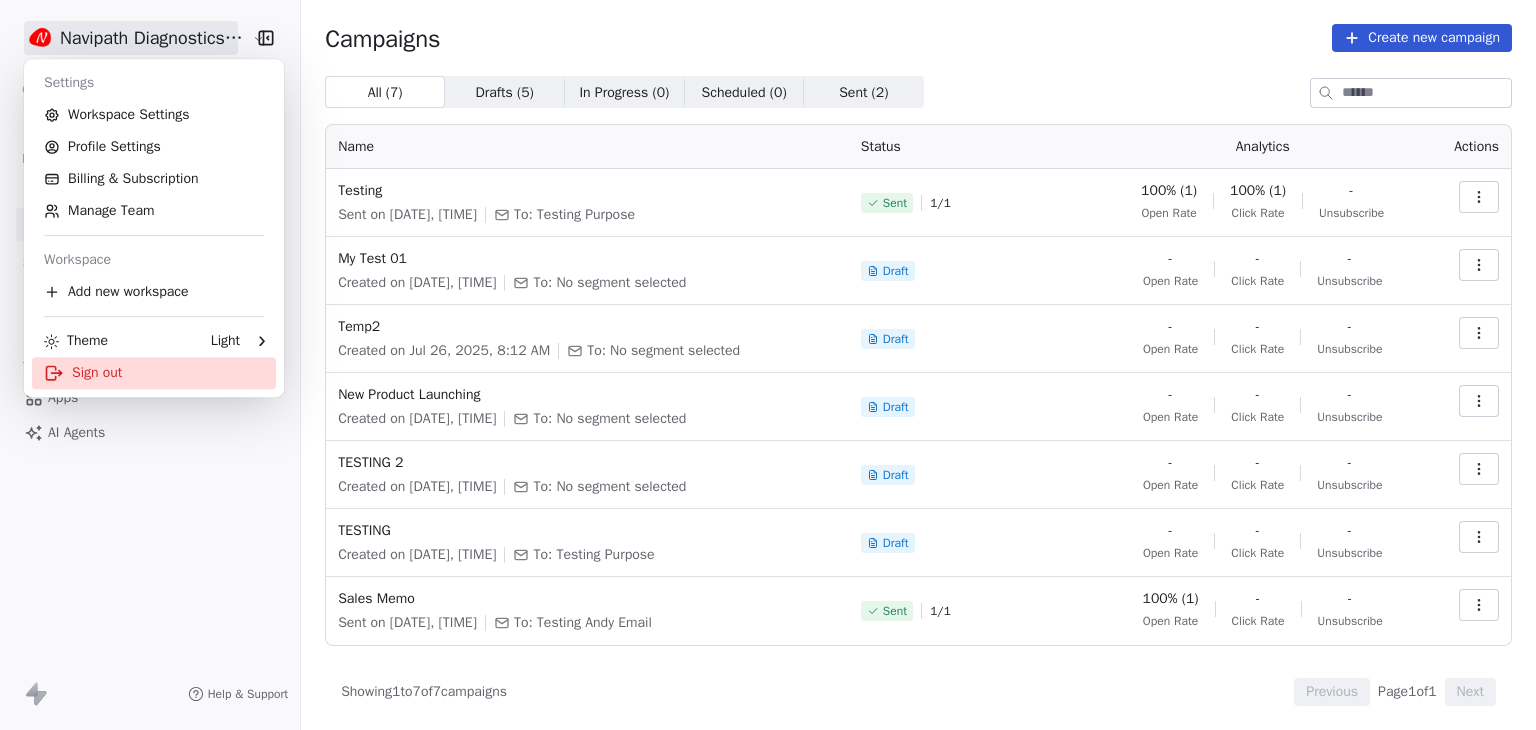 click on "Sign out" at bounding box center [154, 373] 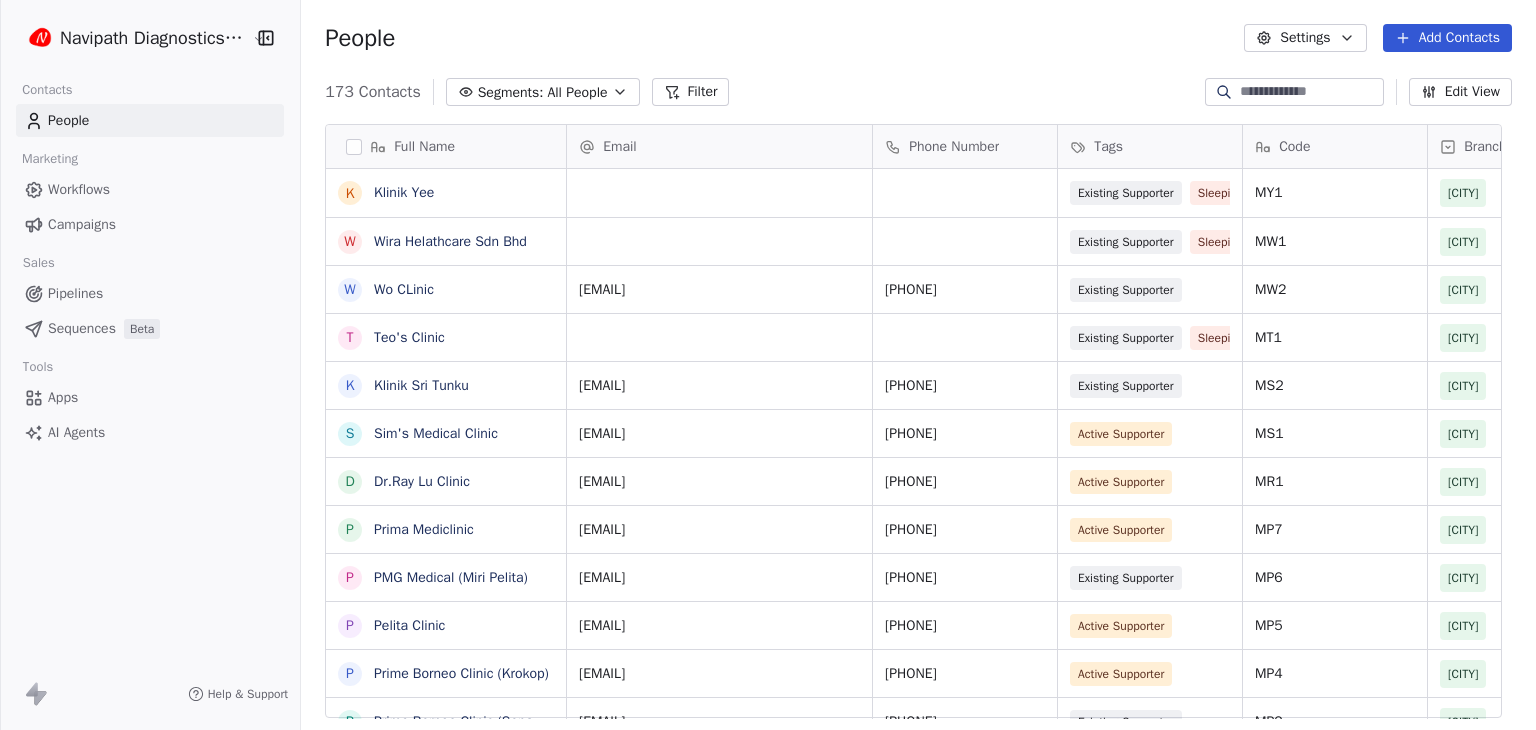scroll, scrollTop: 0, scrollLeft: 0, axis: both 